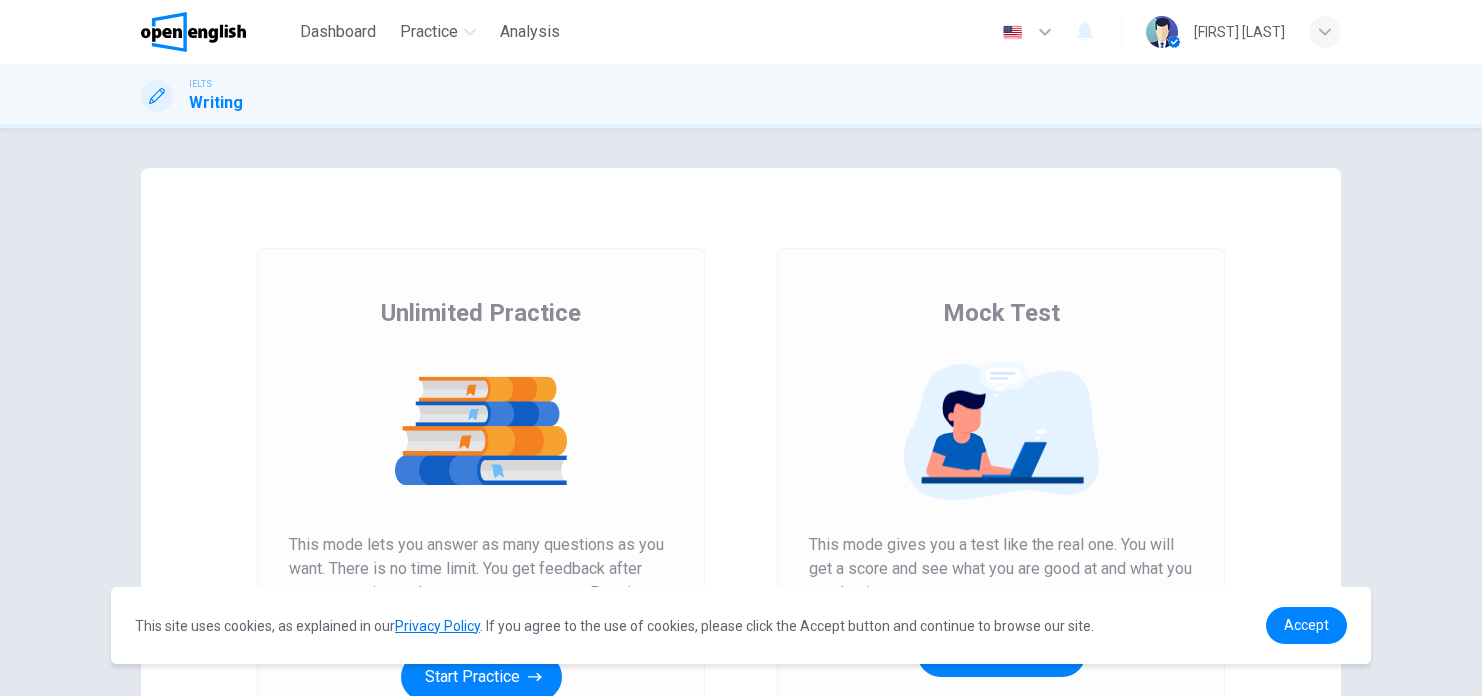 scroll, scrollTop: 0, scrollLeft: 0, axis: both 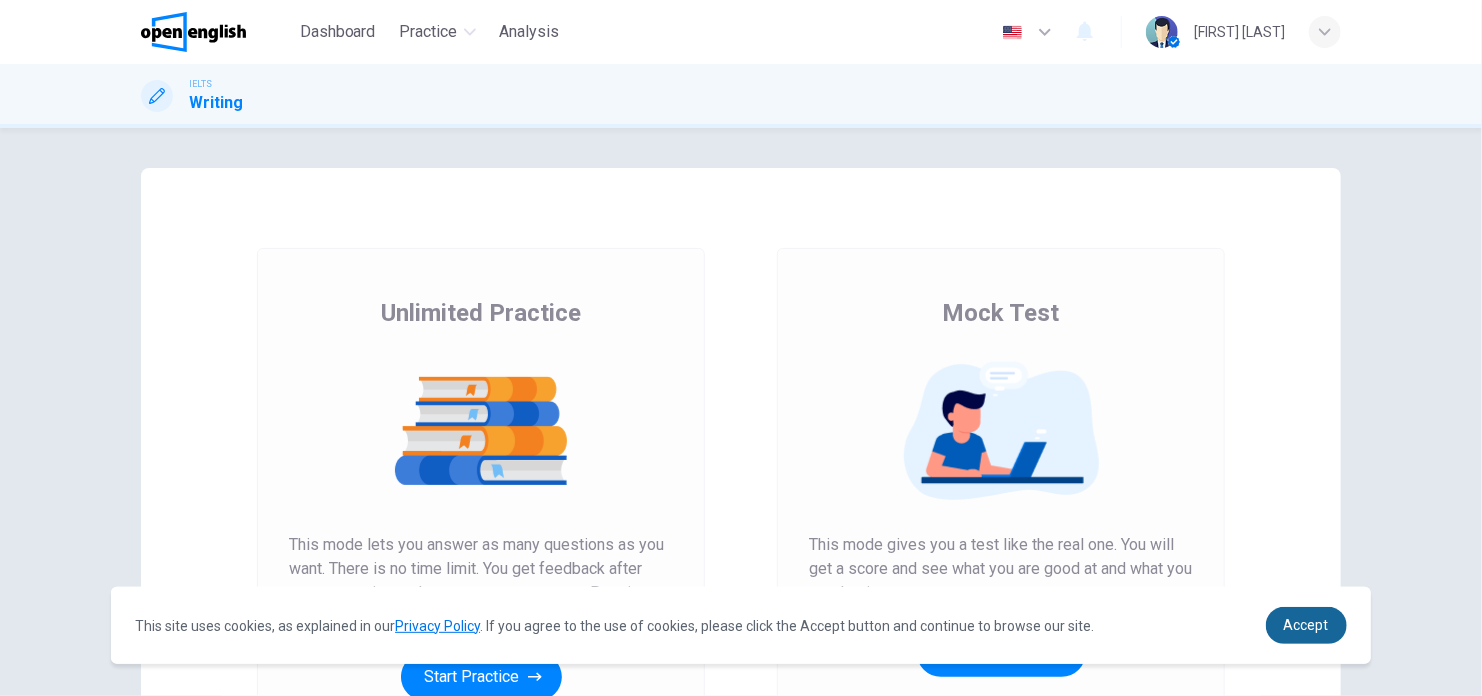 click on "Accept" at bounding box center [1306, 625] 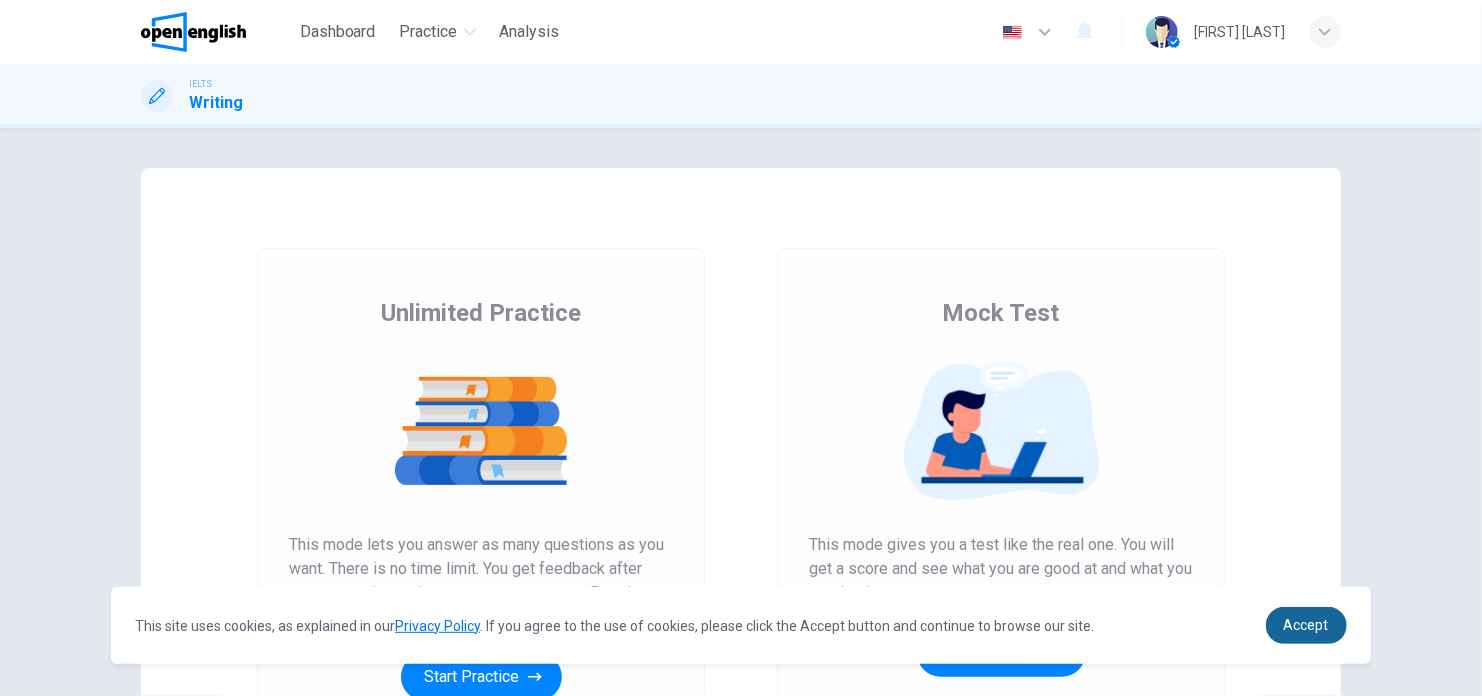 click on "Accept" at bounding box center [1306, 625] 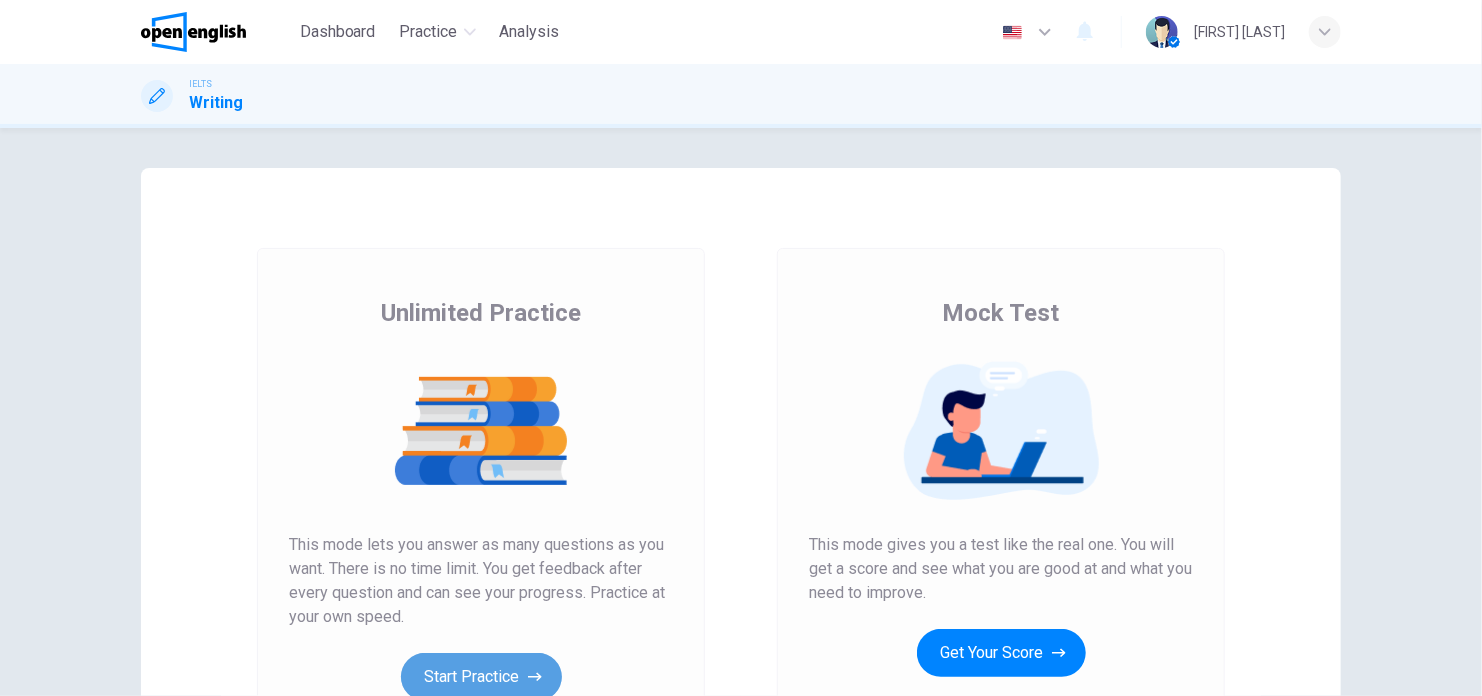 click on "Start Practice" at bounding box center (481, 677) 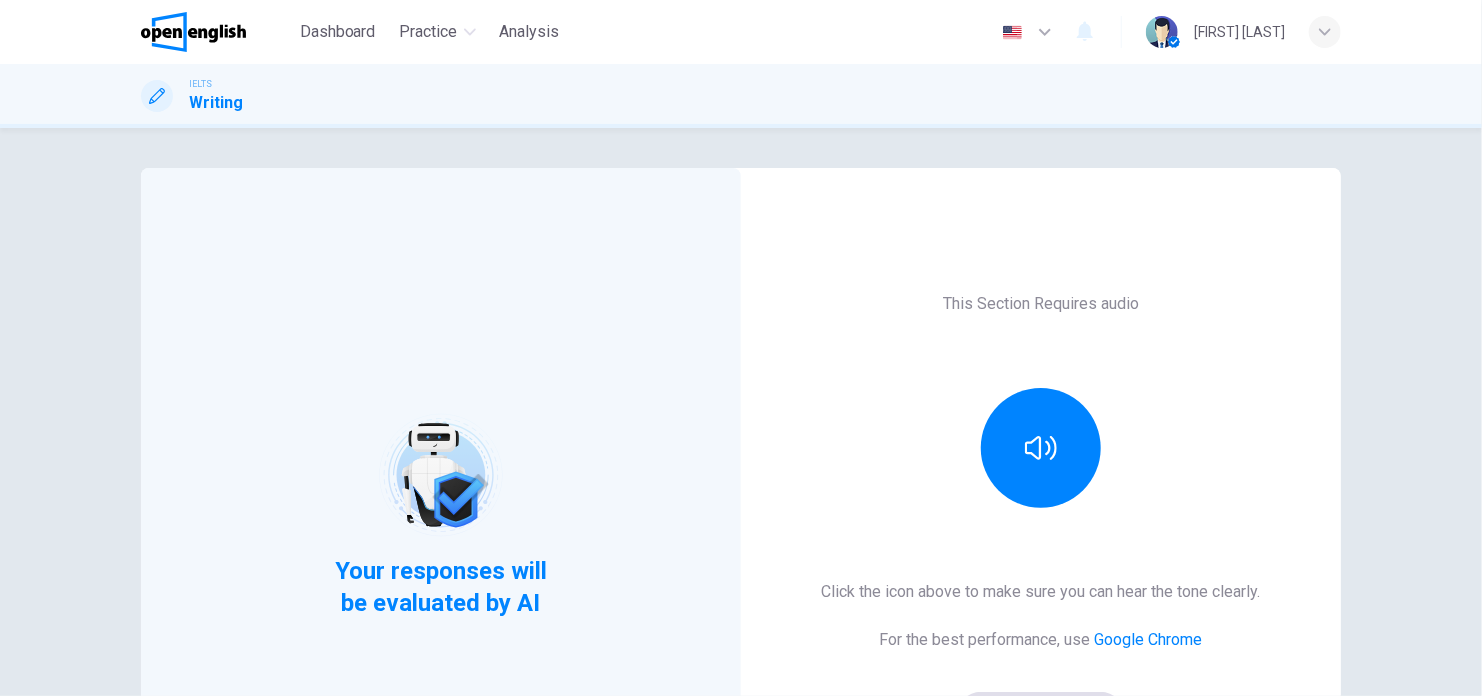 scroll, scrollTop: 100, scrollLeft: 0, axis: vertical 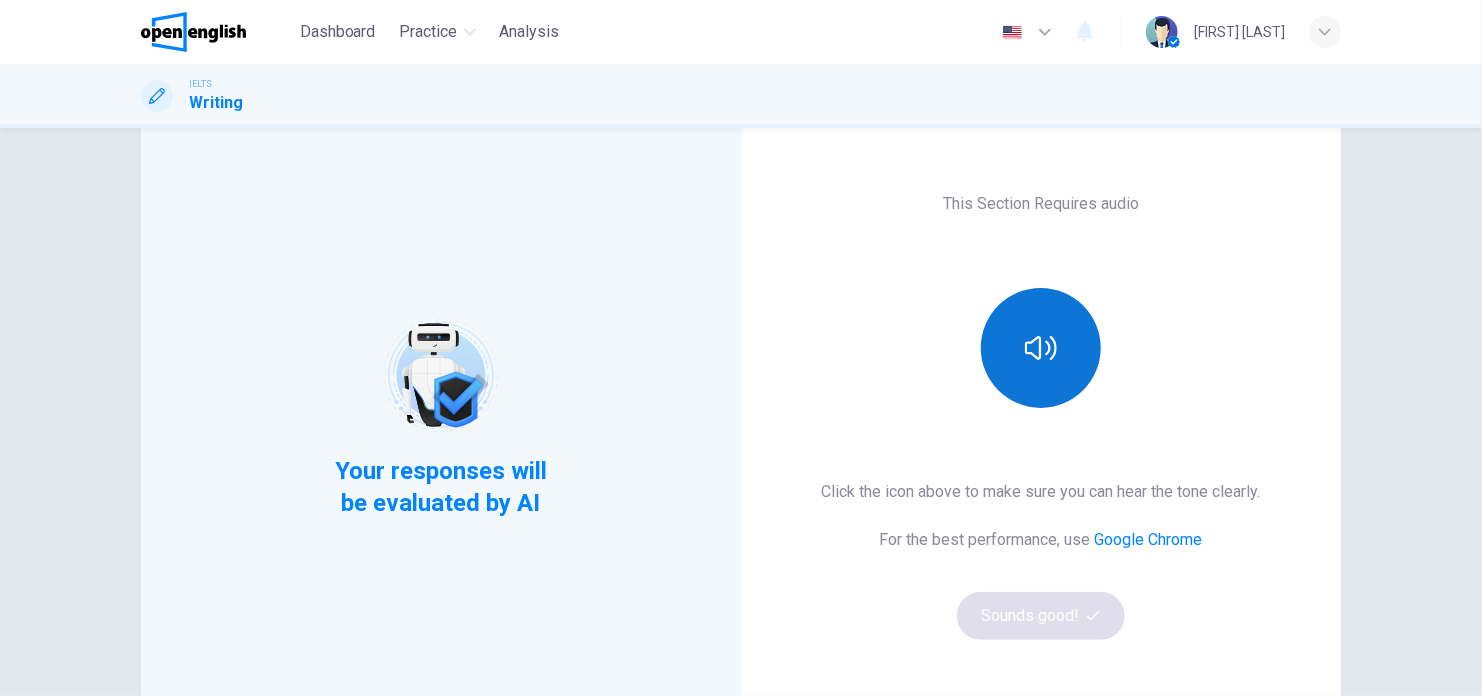 click at bounding box center [1041, 348] 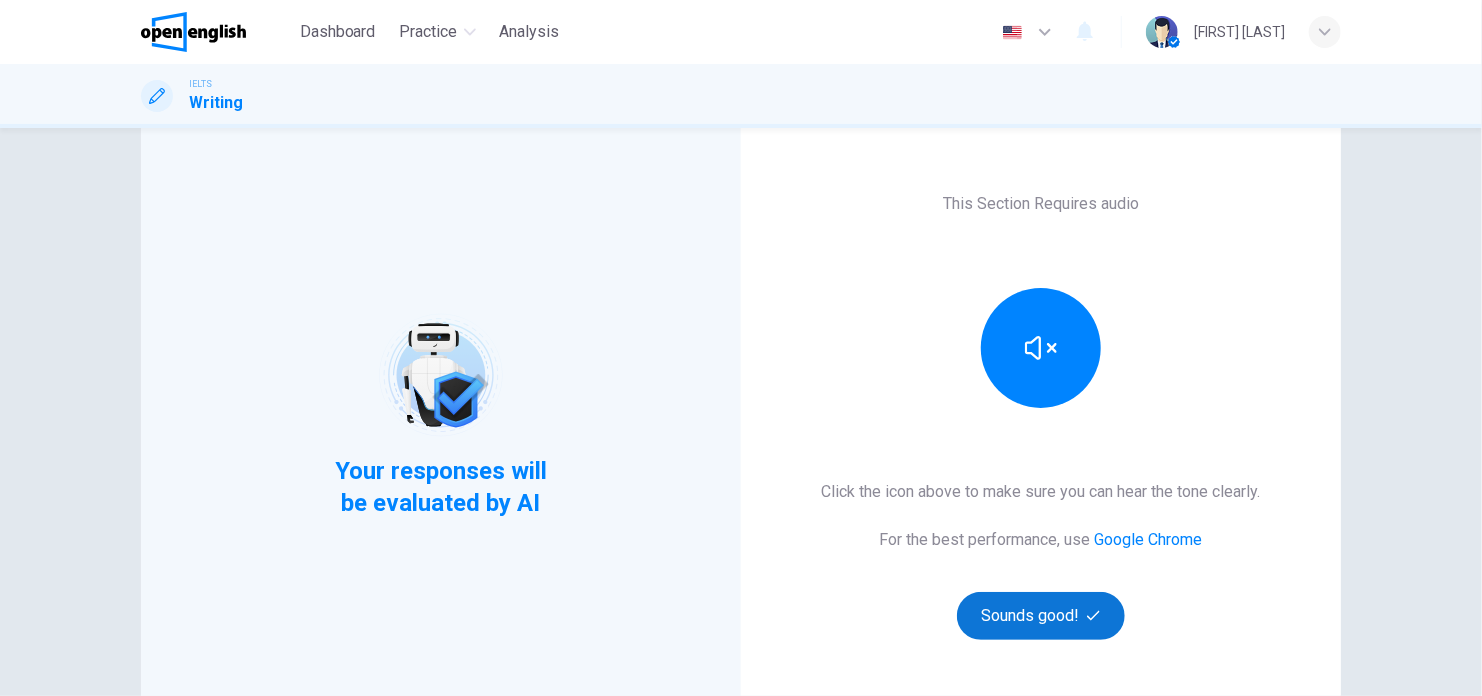 click on "Sounds good!" at bounding box center [1041, 616] 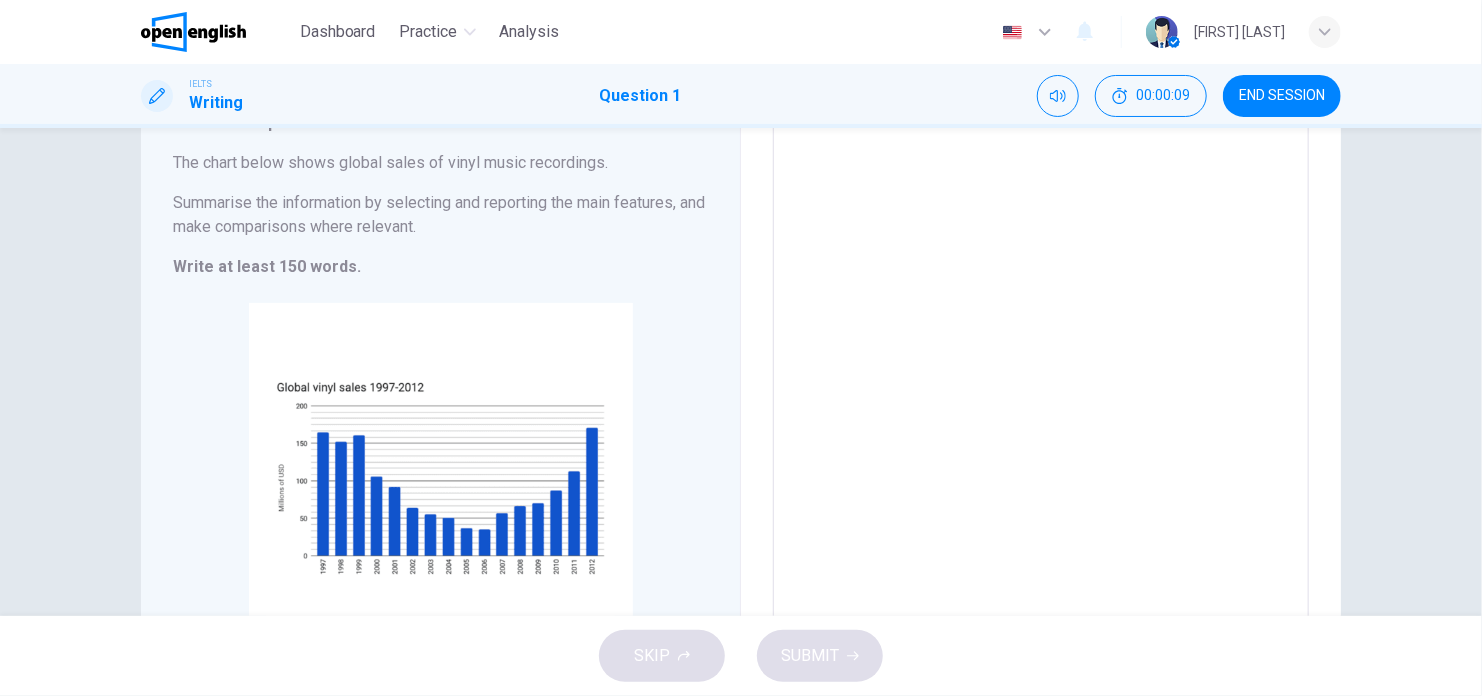scroll, scrollTop: 0, scrollLeft: 0, axis: both 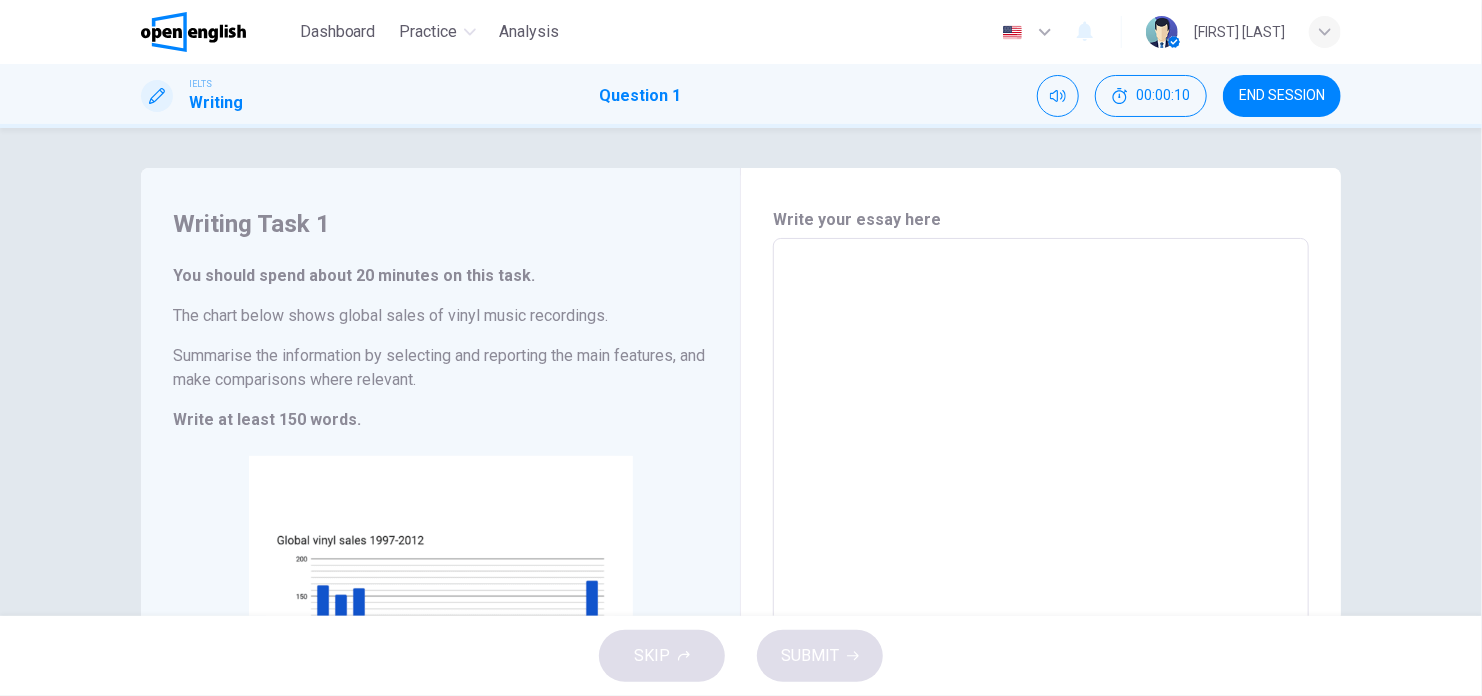 click at bounding box center (1041, 522) 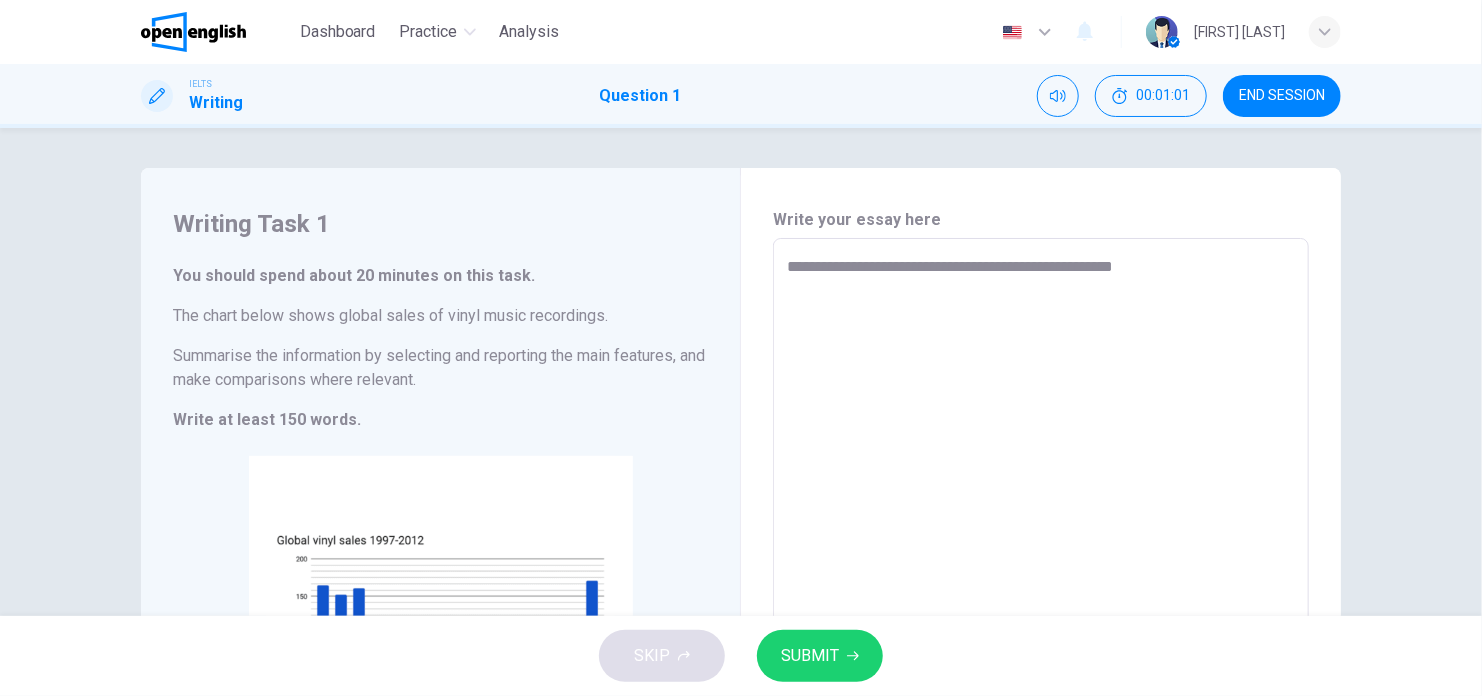 type on "**********" 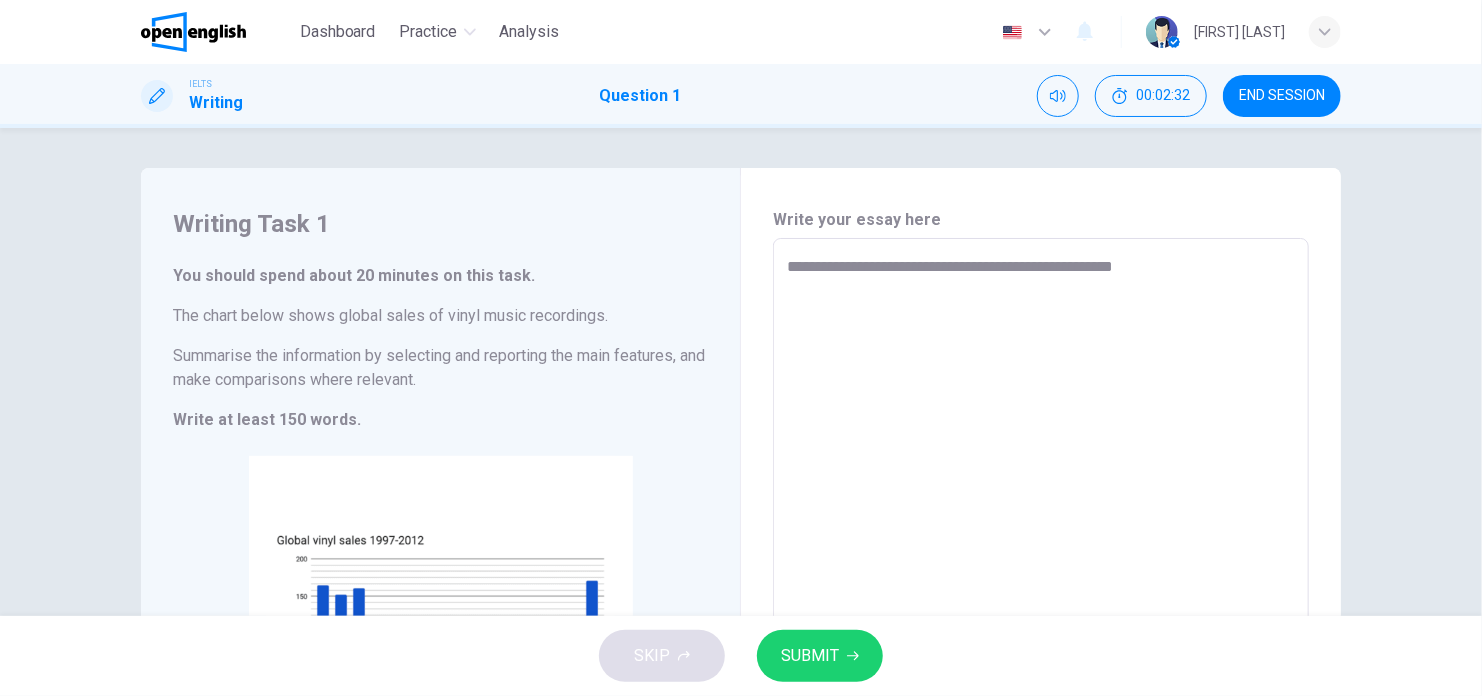 click on "**********" at bounding box center [1041, 522] 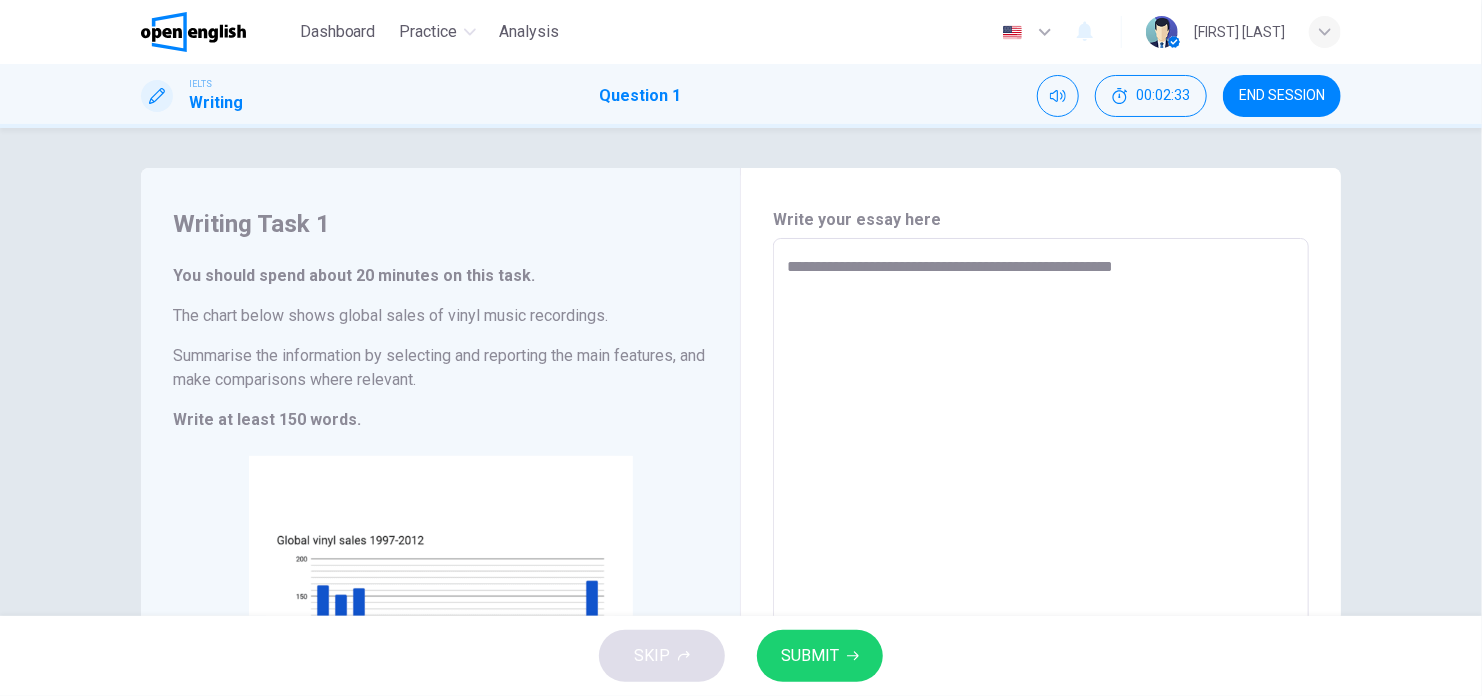 click on "**********" at bounding box center (1041, 522) 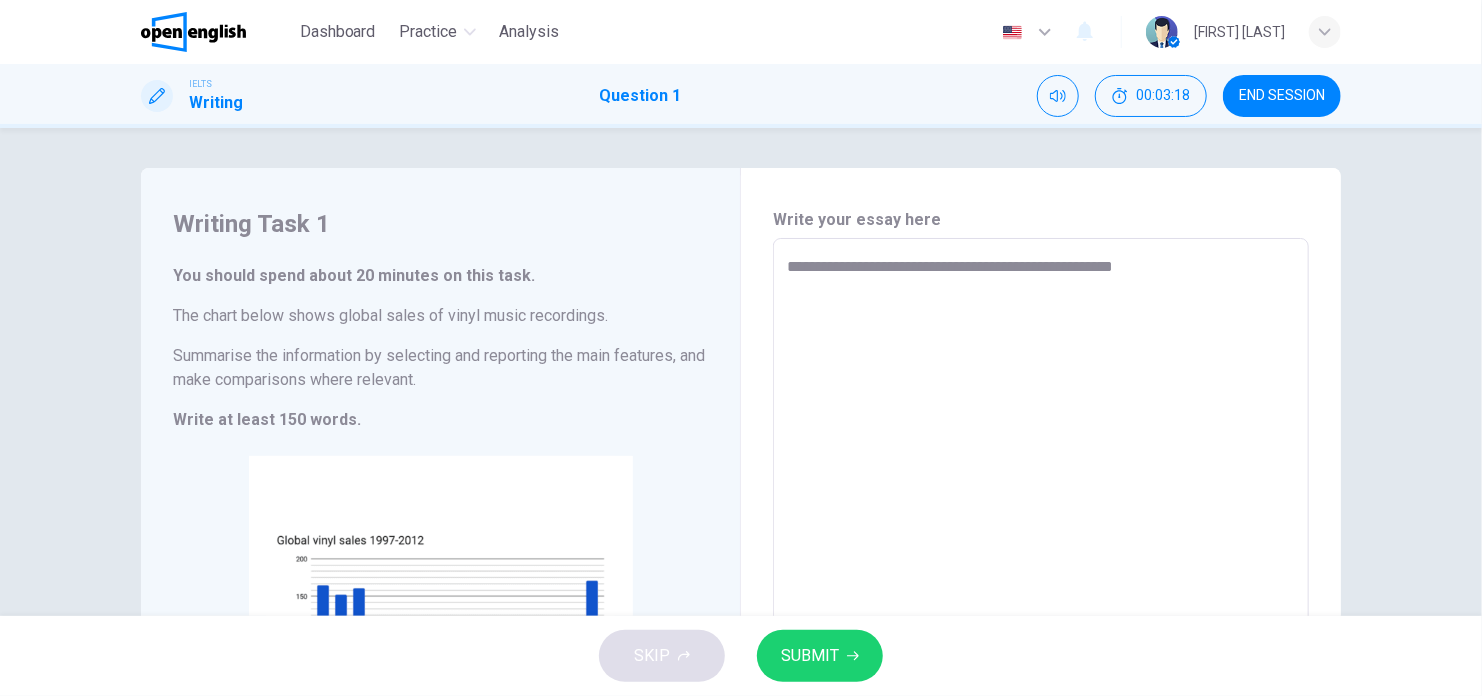 click on "**********" at bounding box center (1041, 522) 